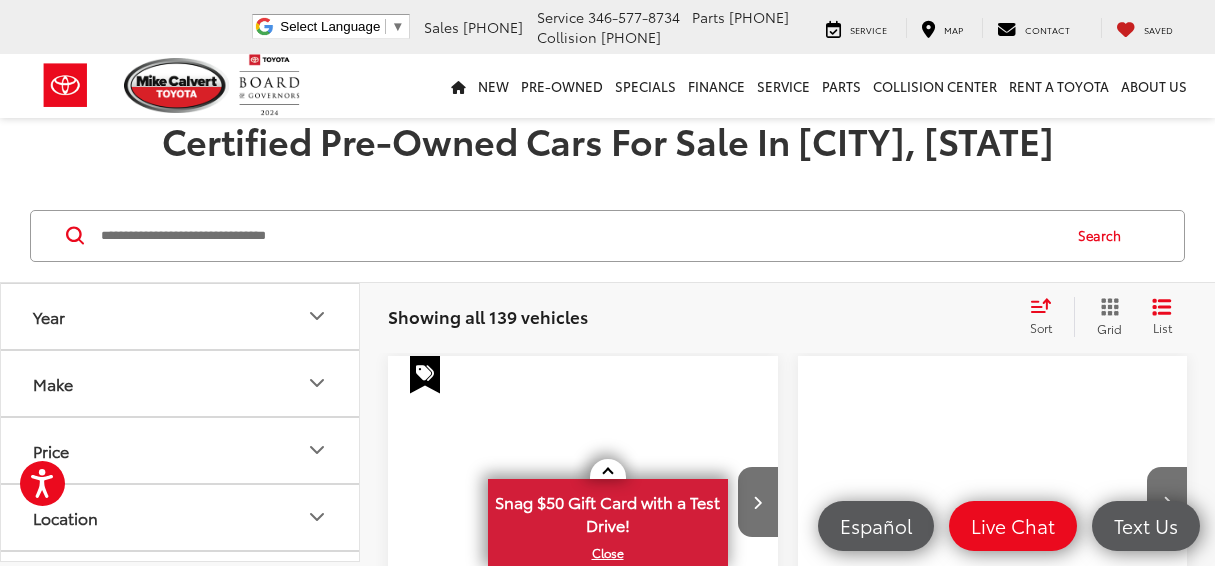 scroll, scrollTop: 0, scrollLeft: 0, axis: both 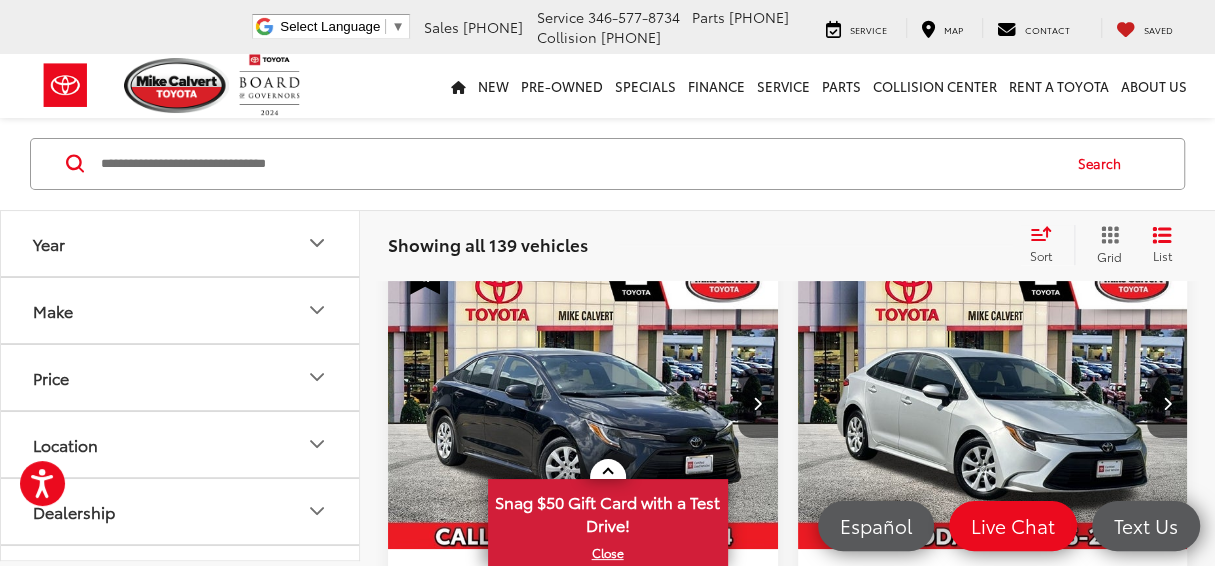 click at bounding box center [579, 164] 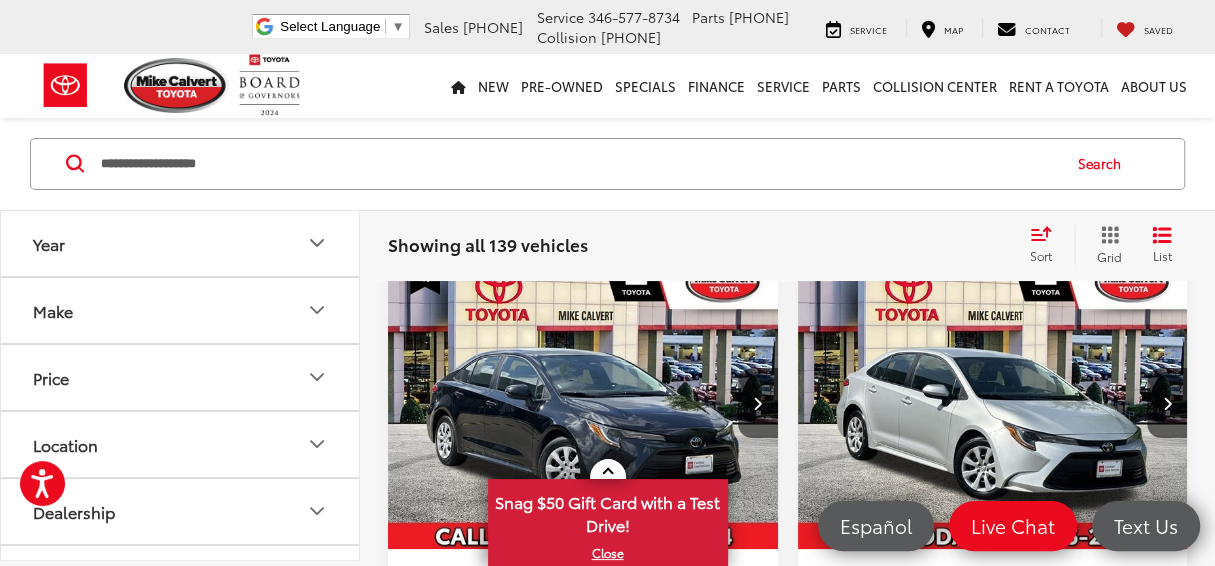 type on "**********" 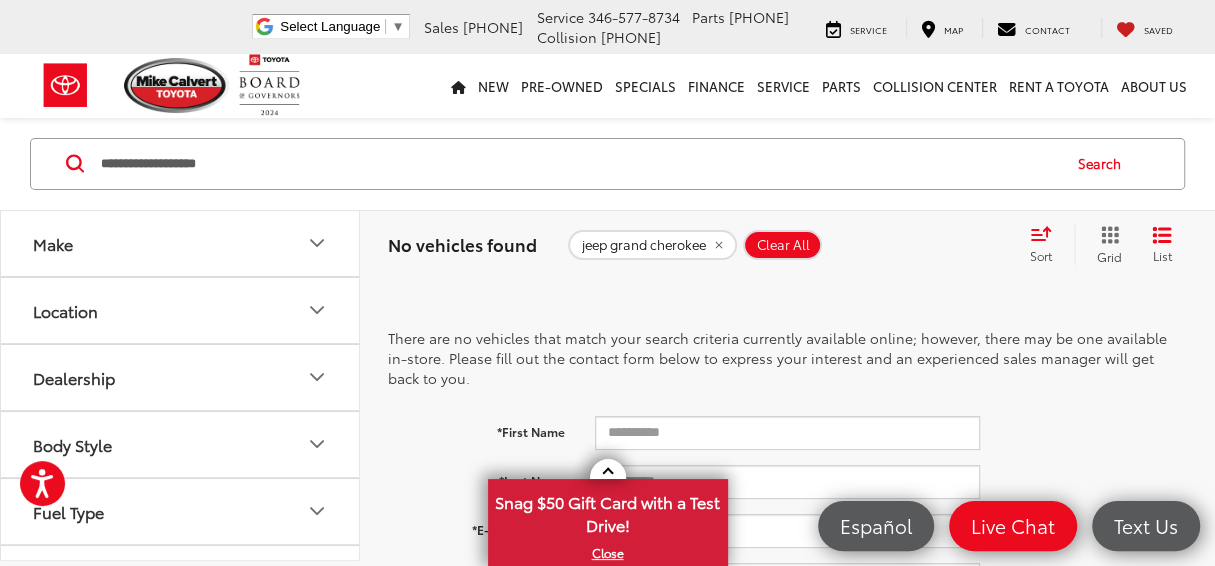 scroll, scrollTop: 0, scrollLeft: 0, axis: both 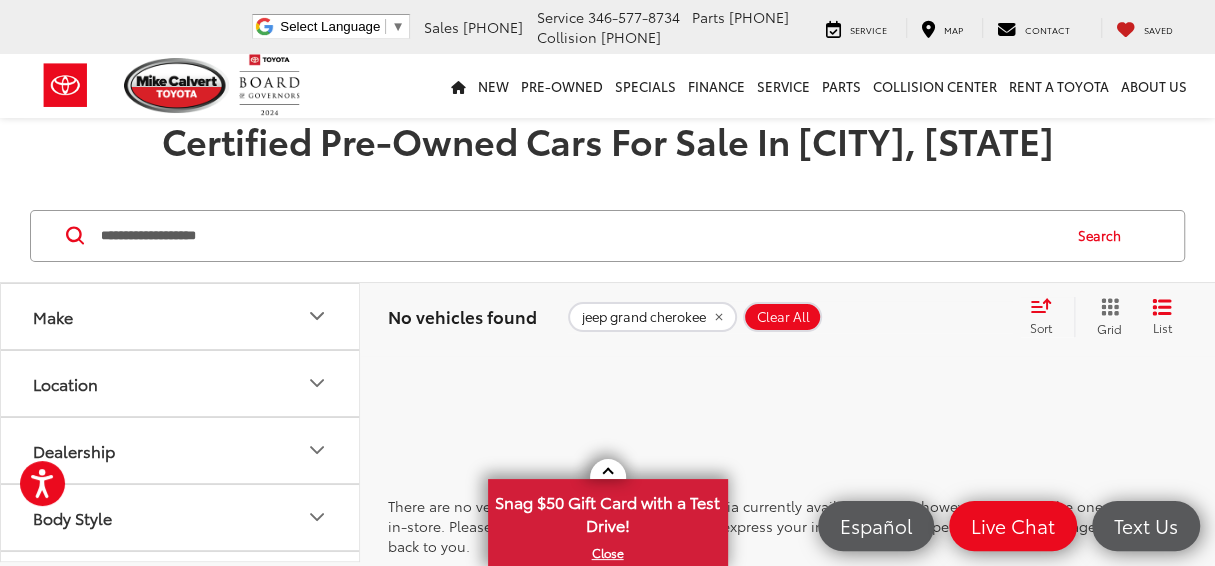 drag, startPoint x: 296, startPoint y: 231, endPoint x: 63, endPoint y: 255, distance: 234.23279 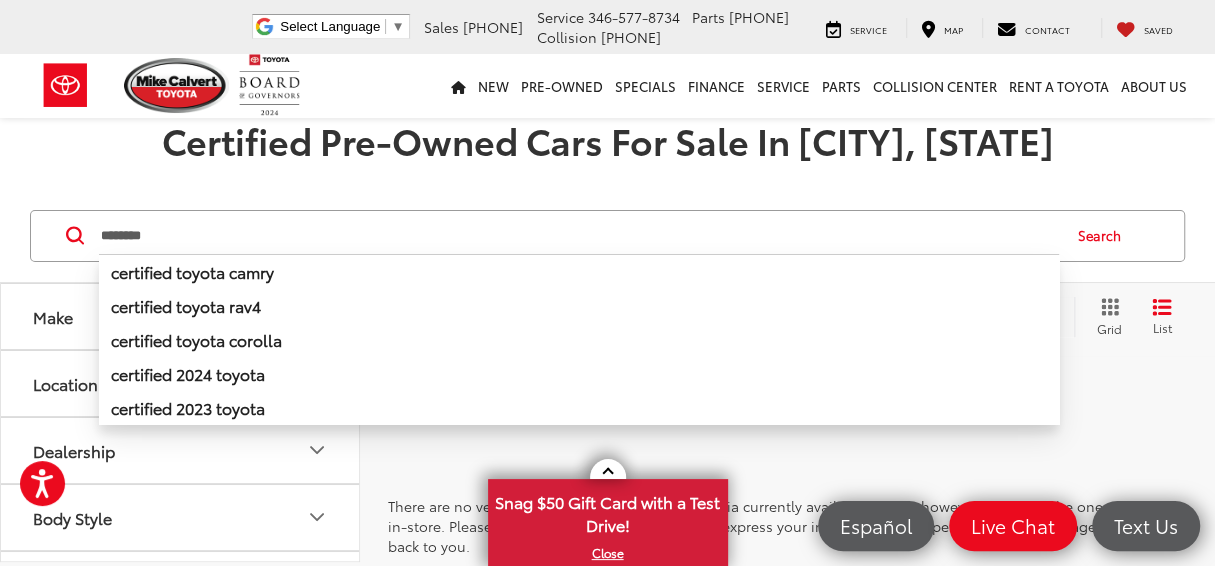 type on "********" 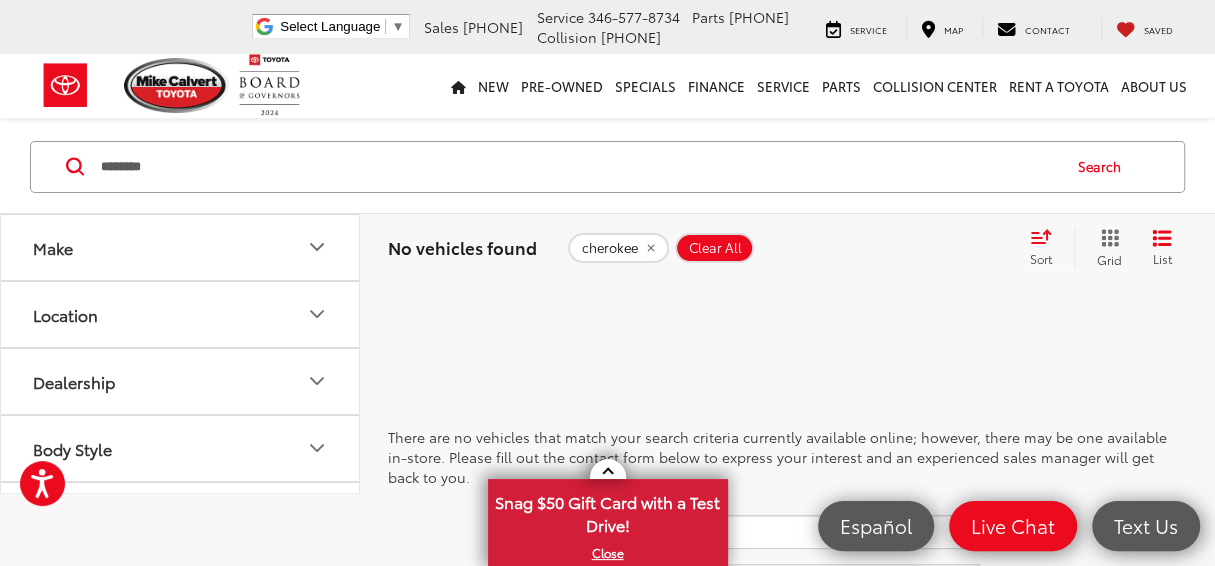 scroll, scrollTop: 99, scrollLeft: 0, axis: vertical 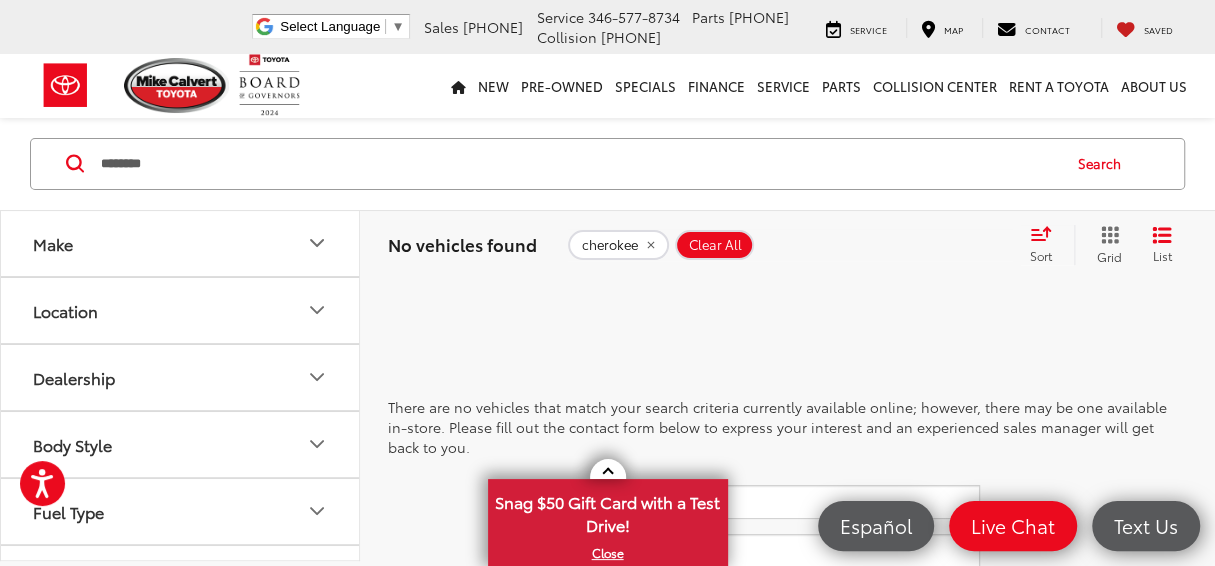 drag, startPoint x: 254, startPoint y: 181, endPoint x: 0, endPoint y: 185, distance: 254.0315 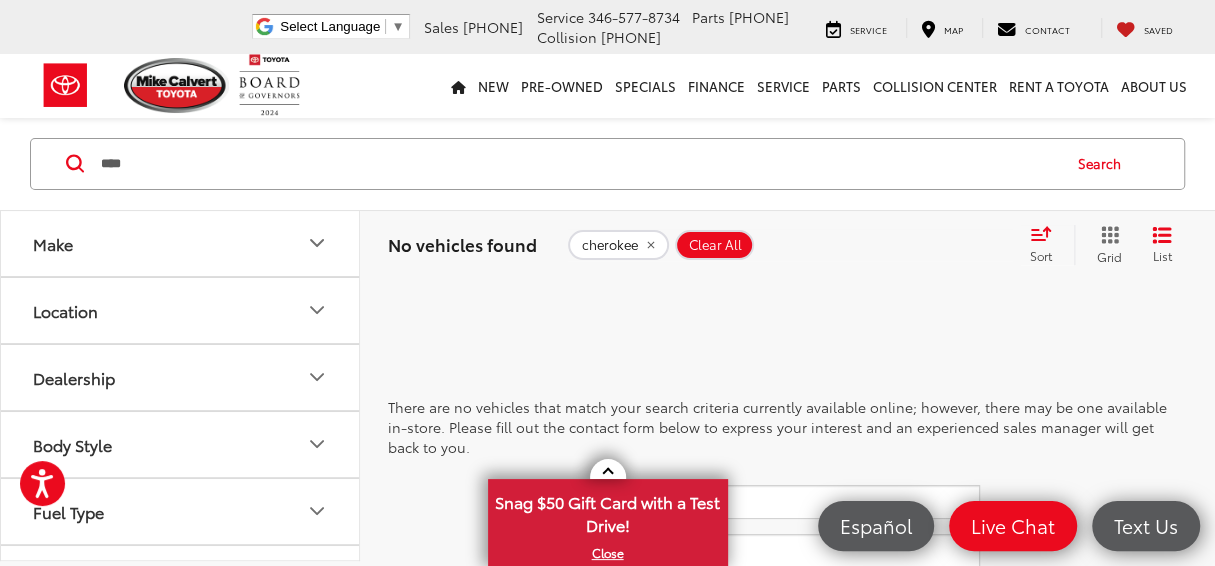 type on "****" 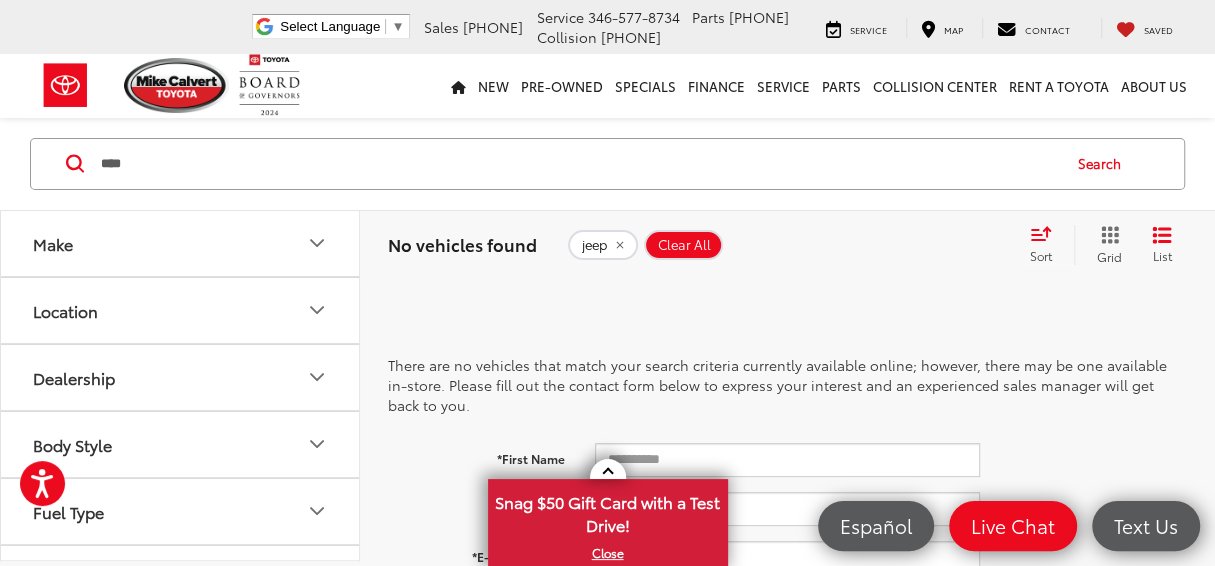 scroll, scrollTop: 172, scrollLeft: 0, axis: vertical 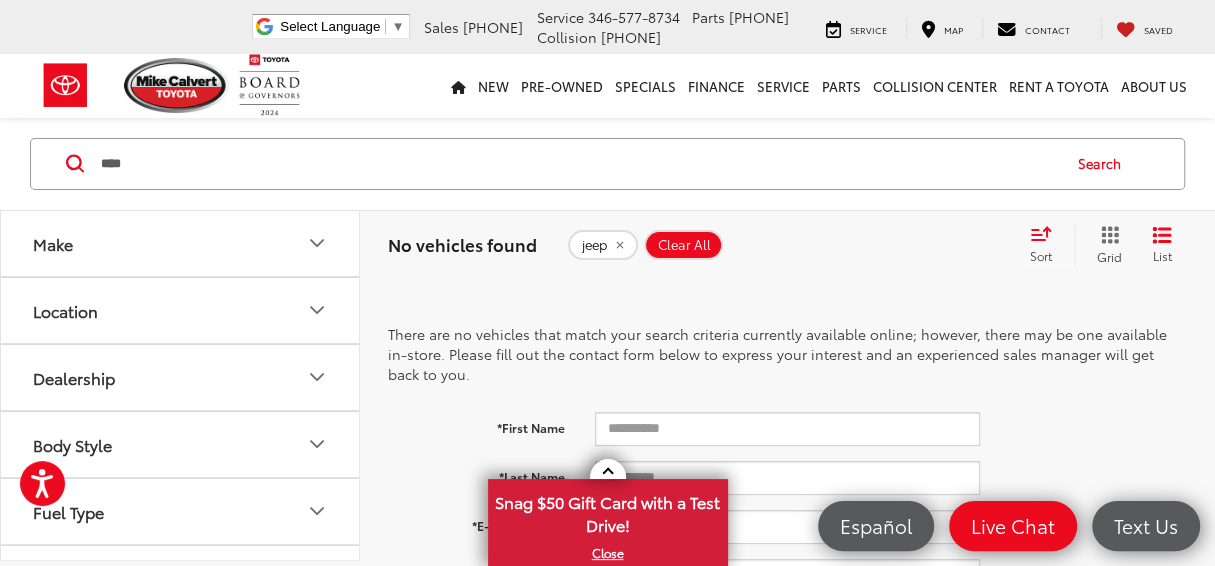 click 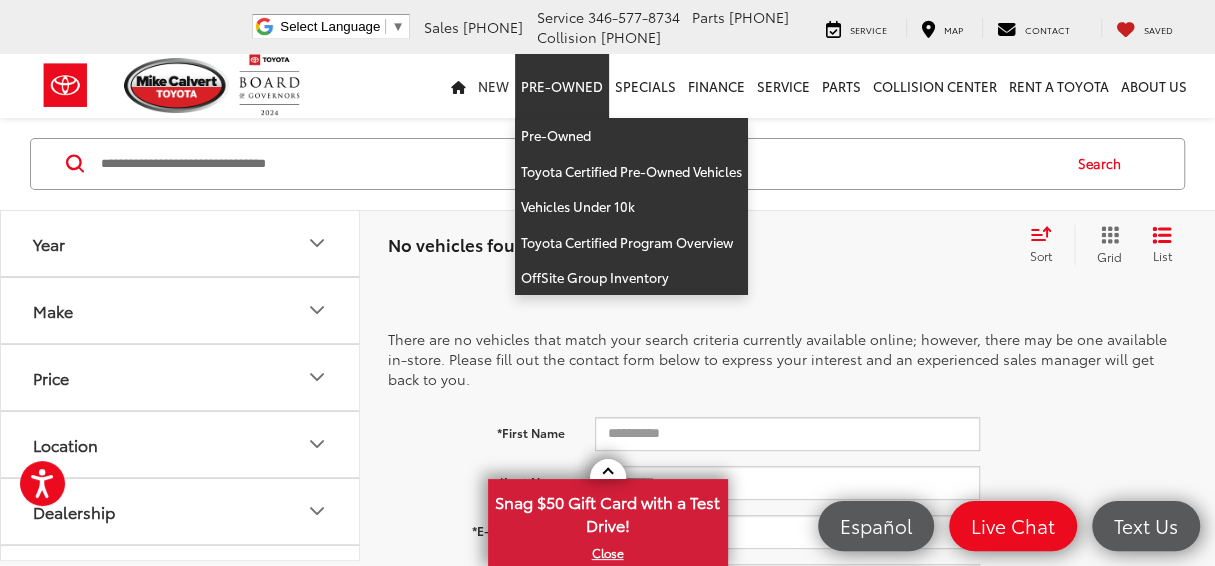 scroll, scrollTop: 72, scrollLeft: 0, axis: vertical 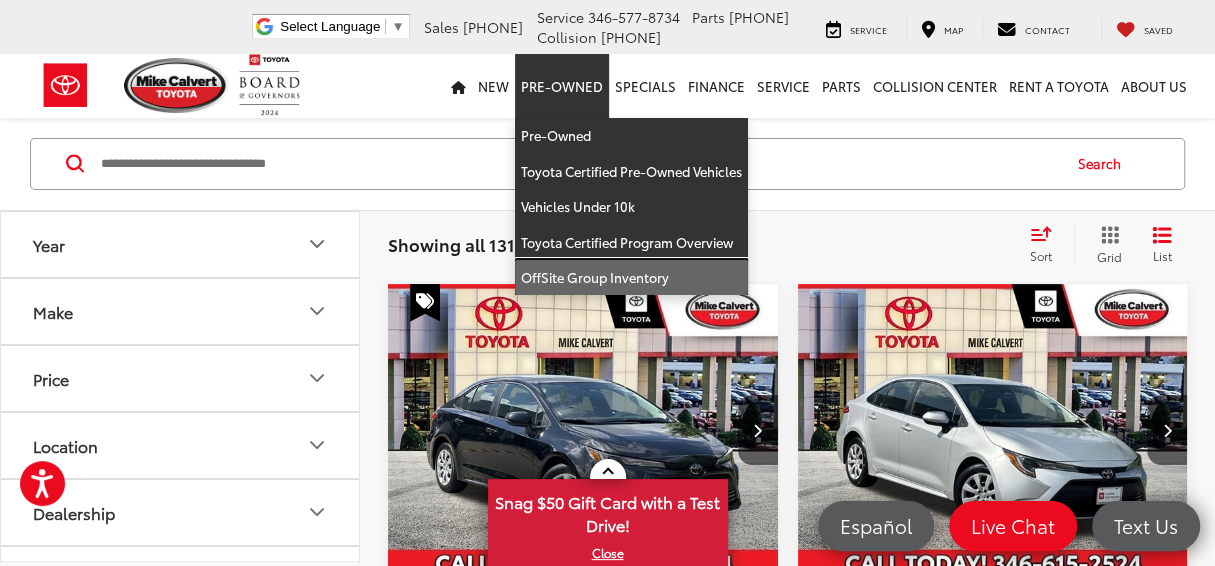 click on "OffSite Group Inventory" at bounding box center (631, 277) 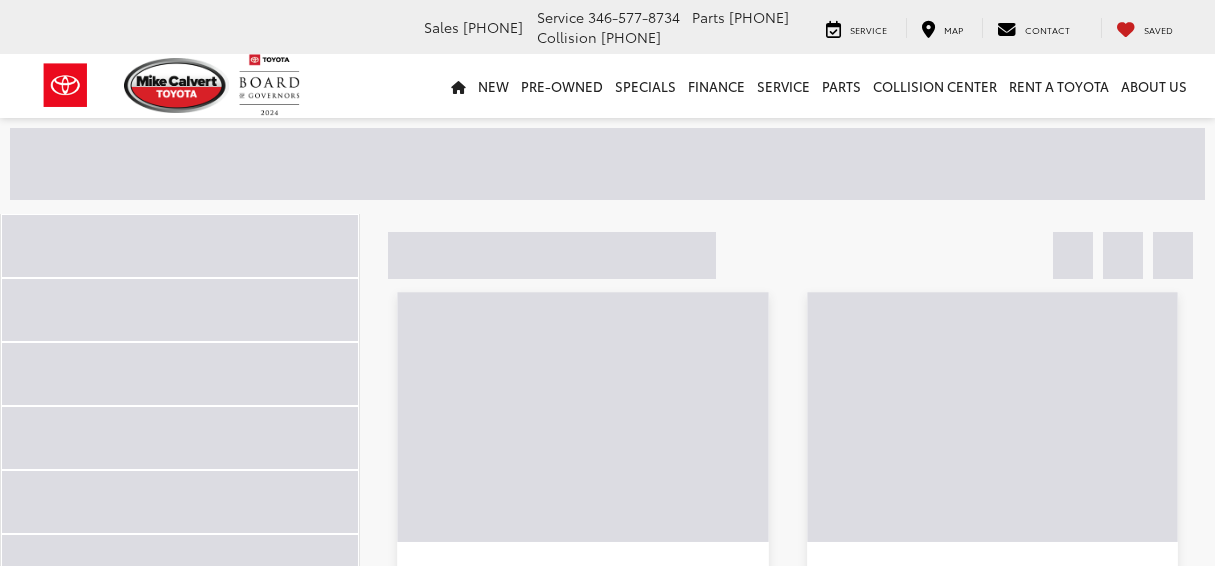 scroll, scrollTop: 0, scrollLeft: 0, axis: both 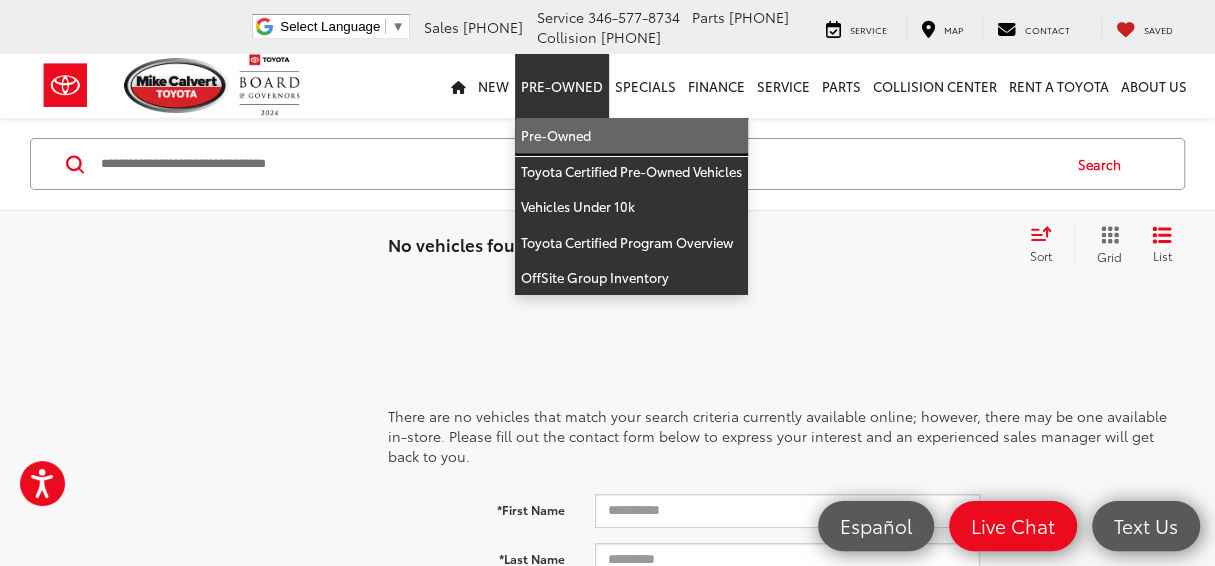 drag, startPoint x: 569, startPoint y: 140, endPoint x: 544, endPoint y: 172, distance: 40.60788 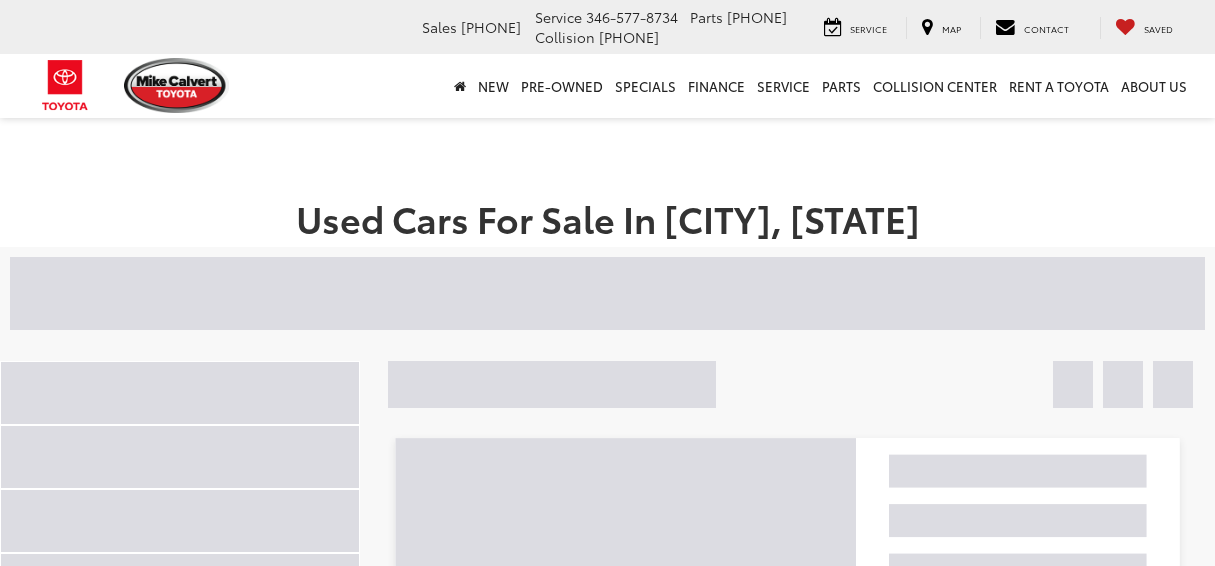 scroll, scrollTop: 0, scrollLeft: 0, axis: both 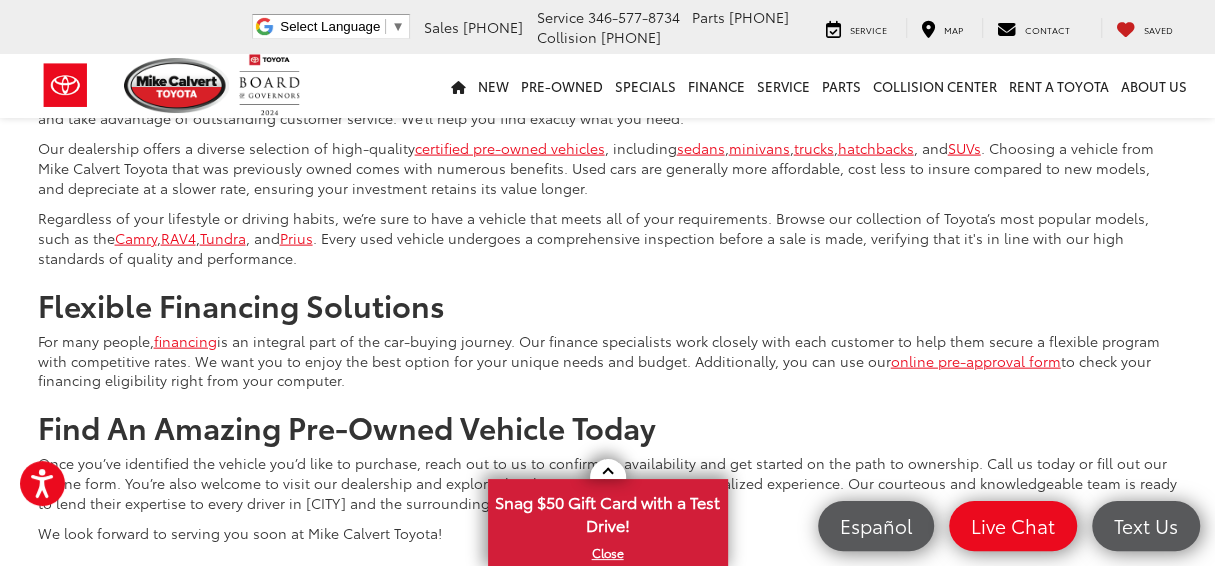 click on "2" at bounding box center (829, -54) 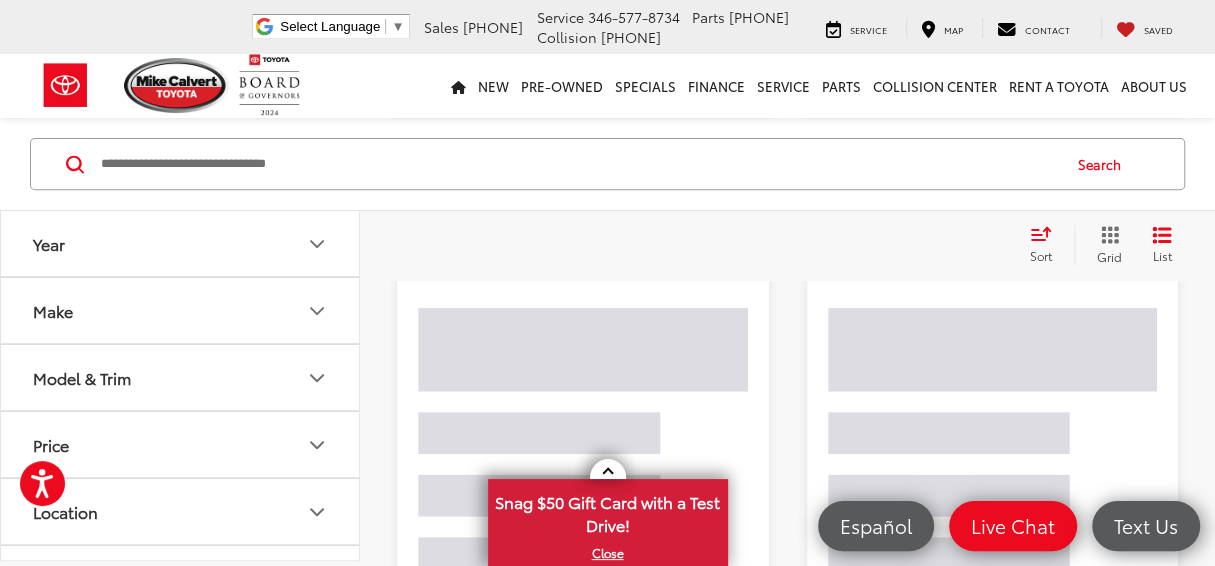 scroll, scrollTop: 129, scrollLeft: 0, axis: vertical 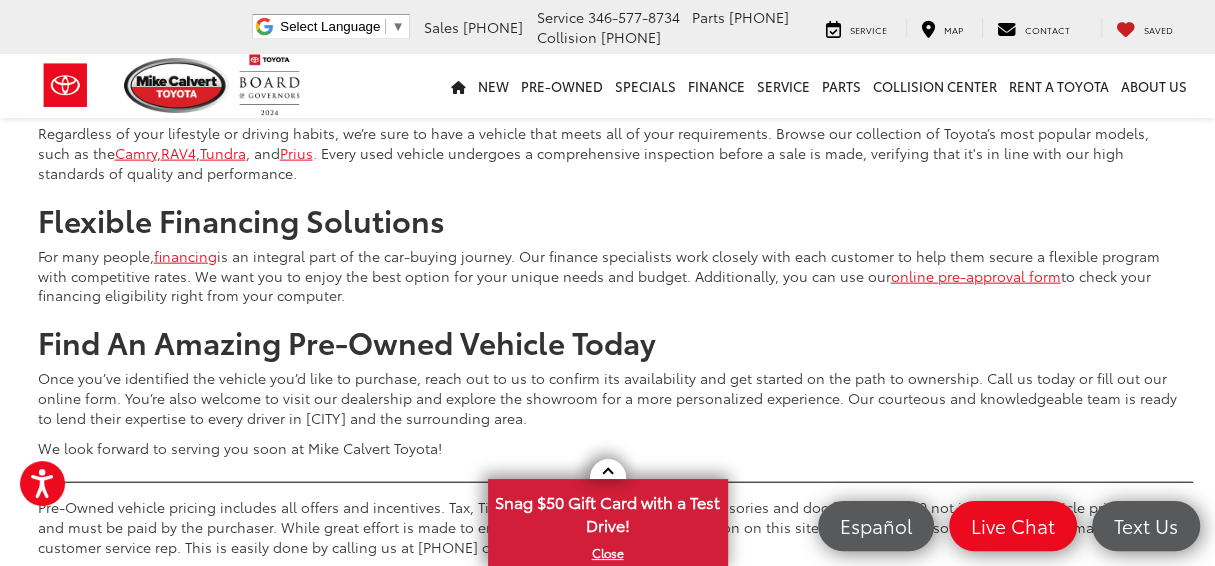 click on "3" at bounding box center (859, -139) 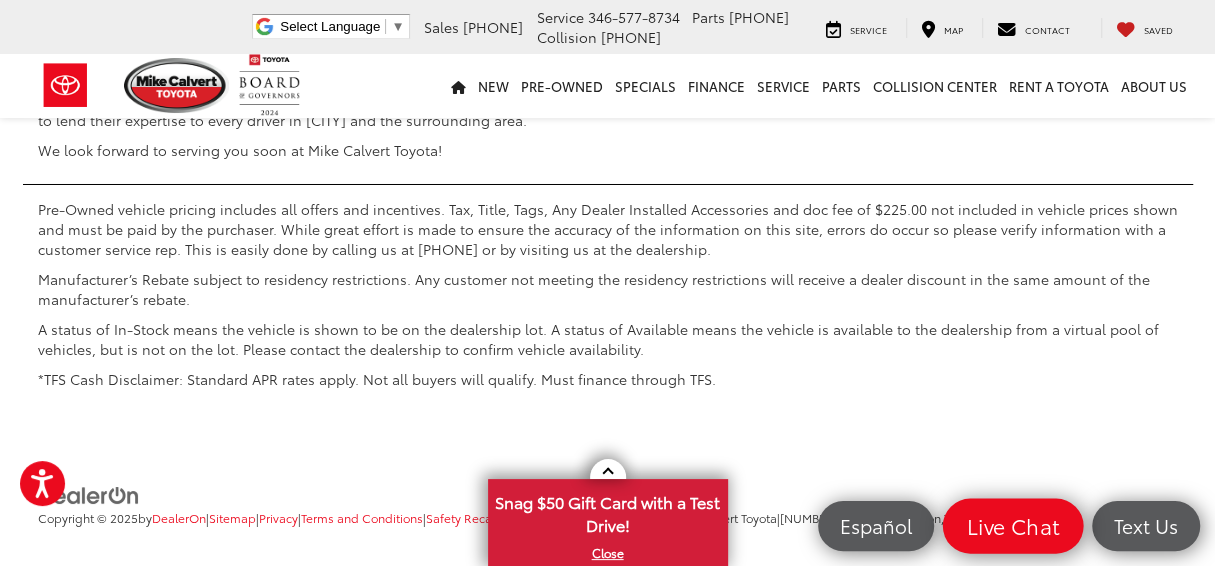 scroll, scrollTop: 129, scrollLeft: 0, axis: vertical 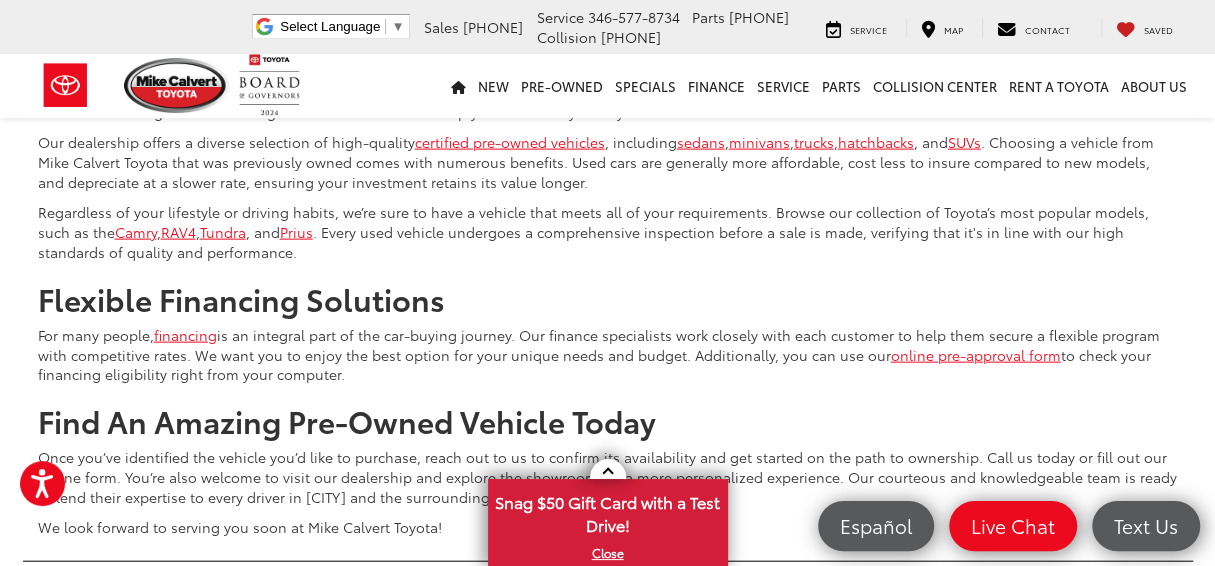 click on "4" at bounding box center [889, -60] 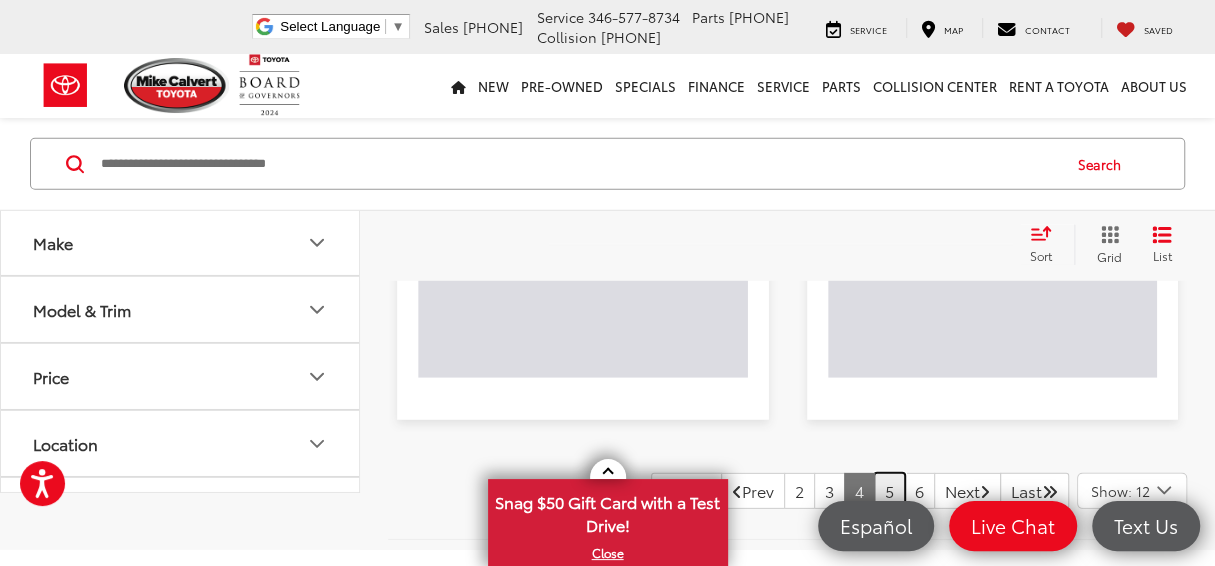 scroll, scrollTop: 129, scrollLeft: 0, axis: vertical 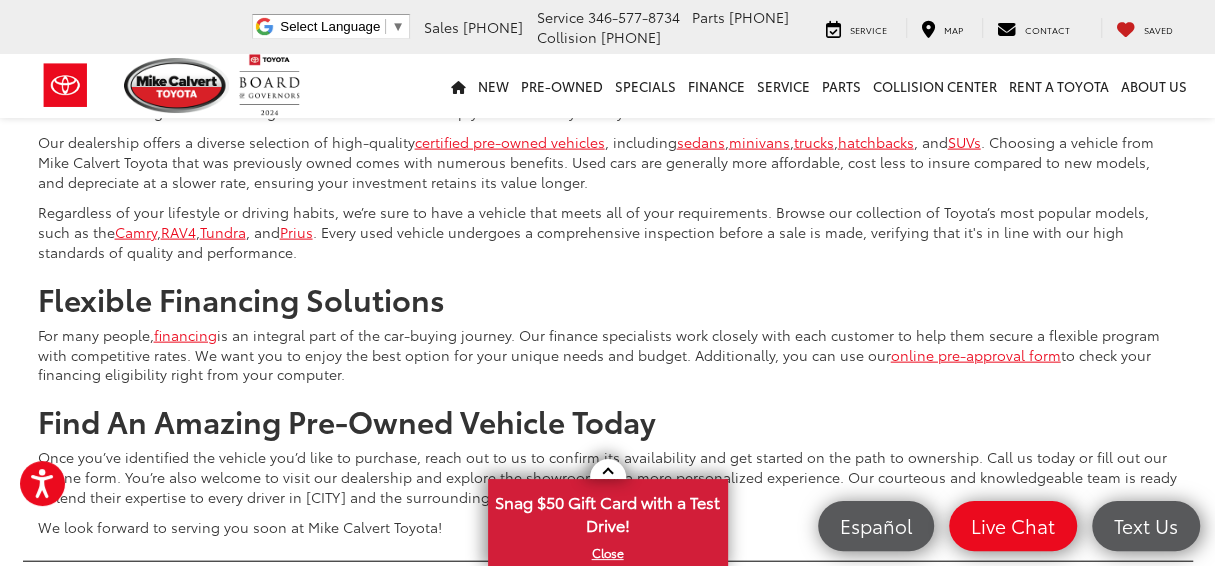 click on "5" at bounding box center [889, -60] 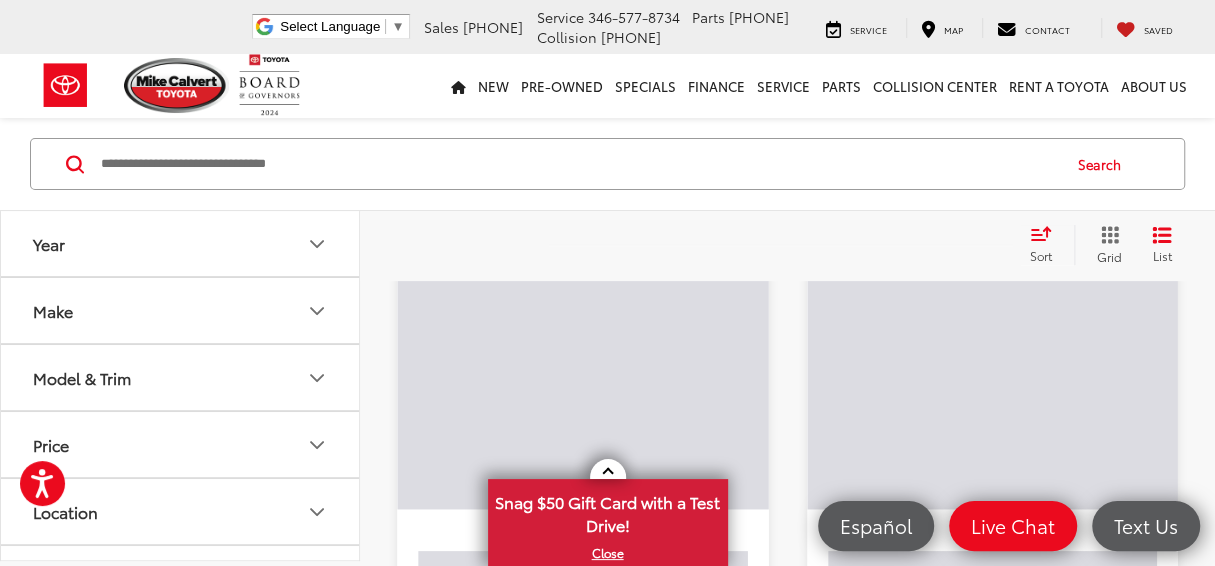 scroll, scrollTop: 129, scrollLeft: 0, axis: vertical 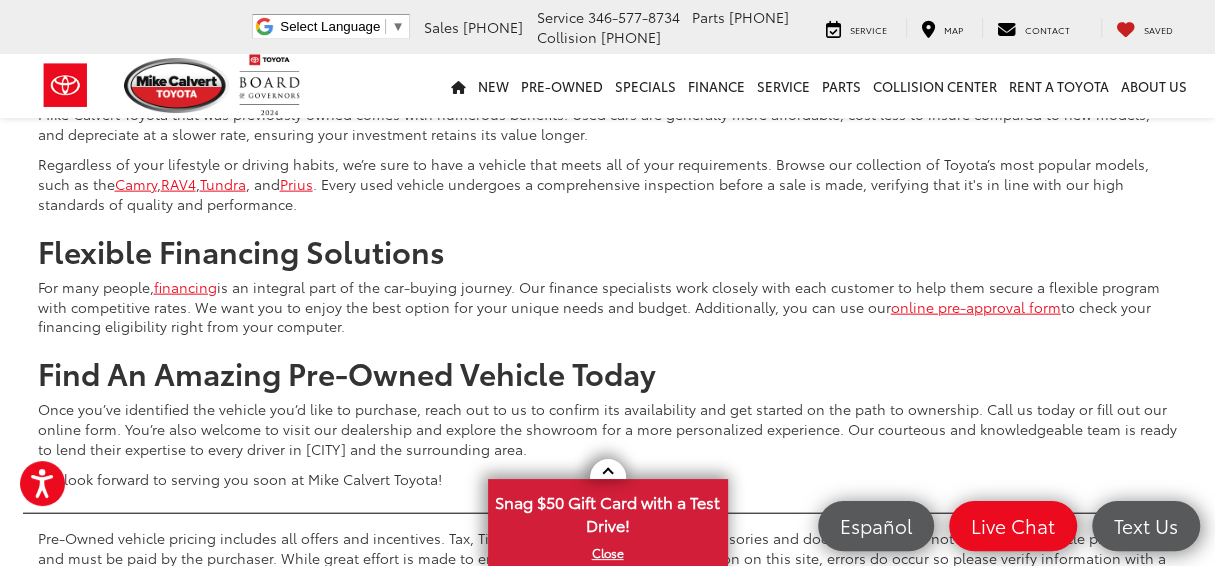 click on "6" at bounding box center (889, -108) 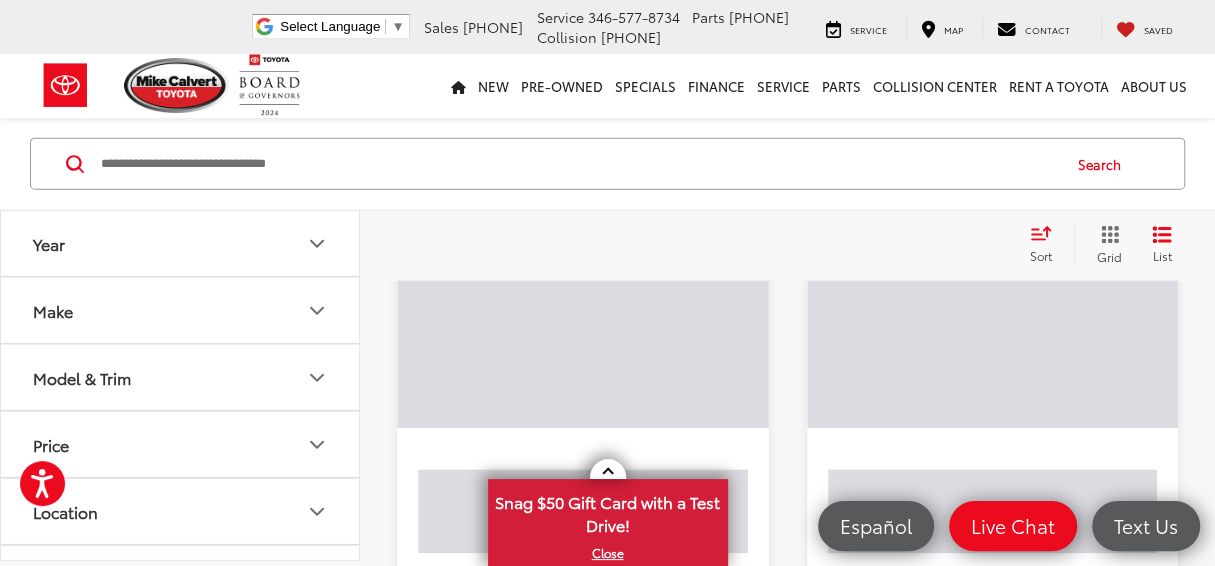 scroll, scrollTop: 129, scrollLeft: 0, axis: vertical 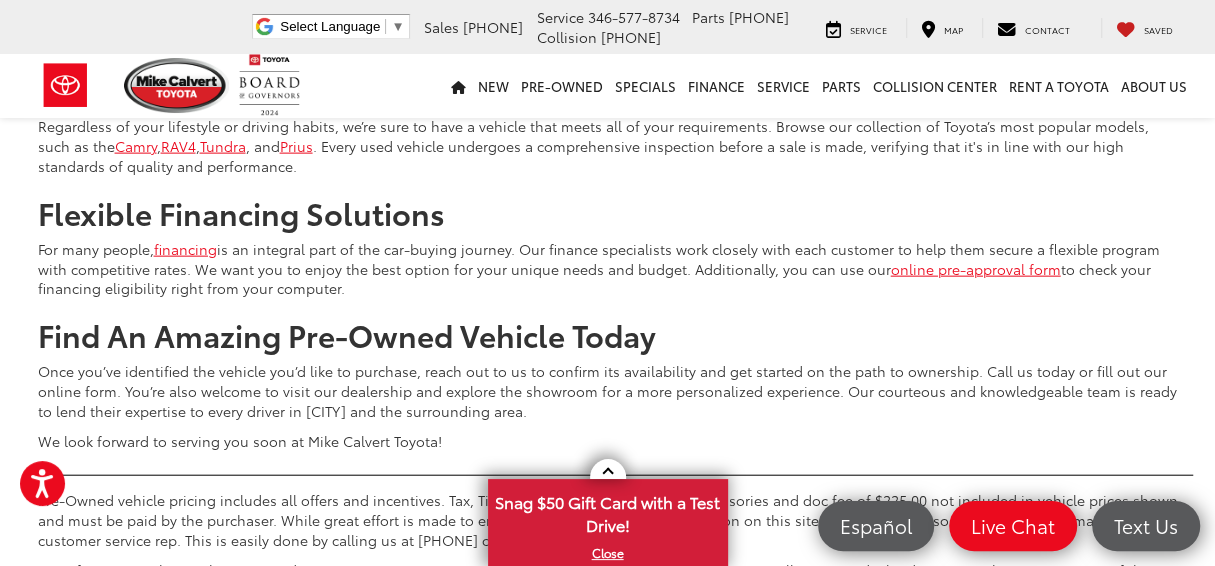 click on "9" at bounding box center [882, -146] 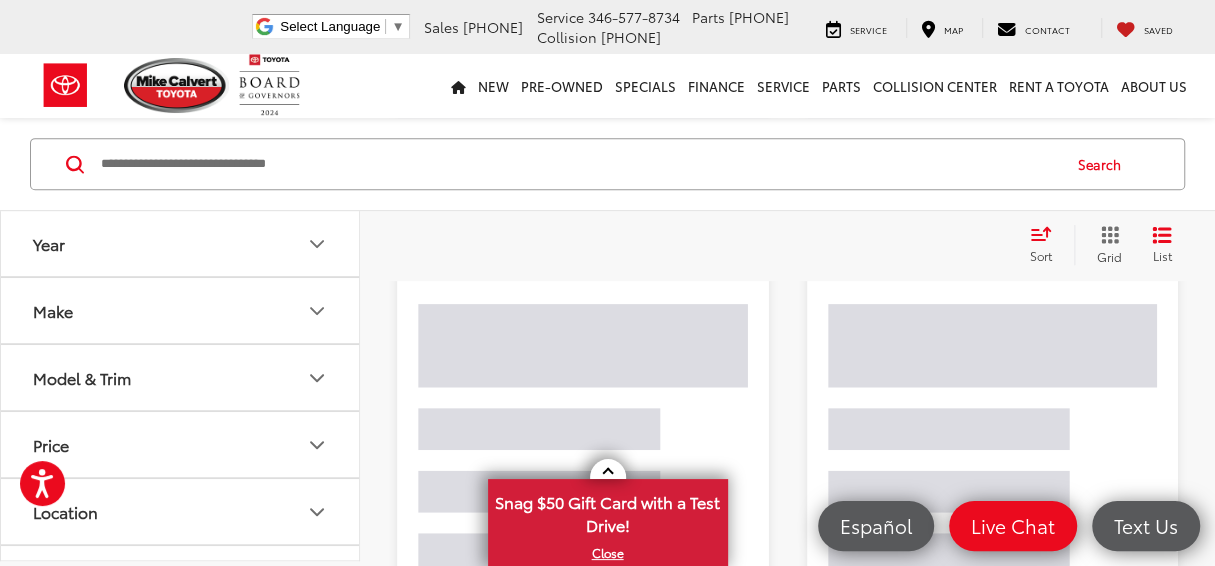 scroll, scrollTop: 129, scrollLeft: 0, axis: vertical 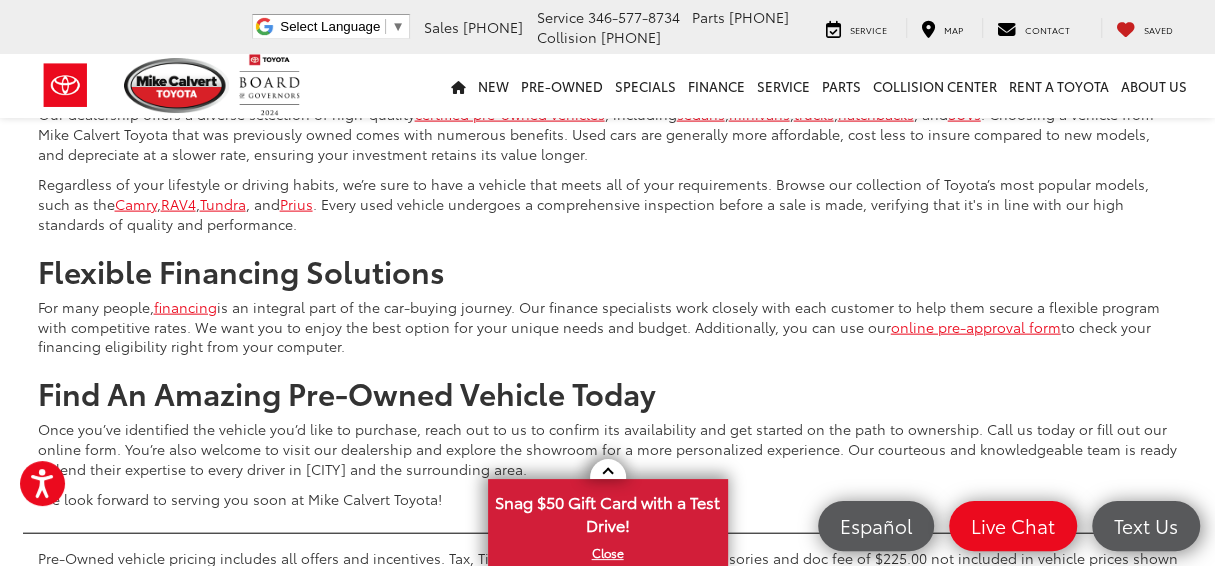 click on "10" at bounding box center [881, -88] 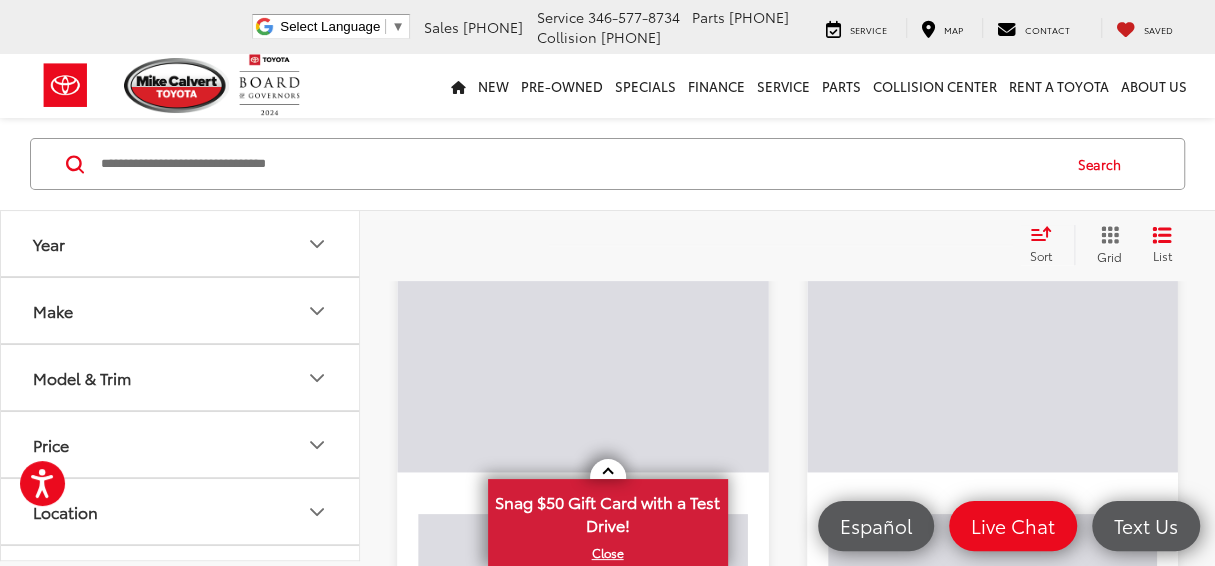 scroll, scrollTop: 129, scrollLeft: 0, axis: vertical 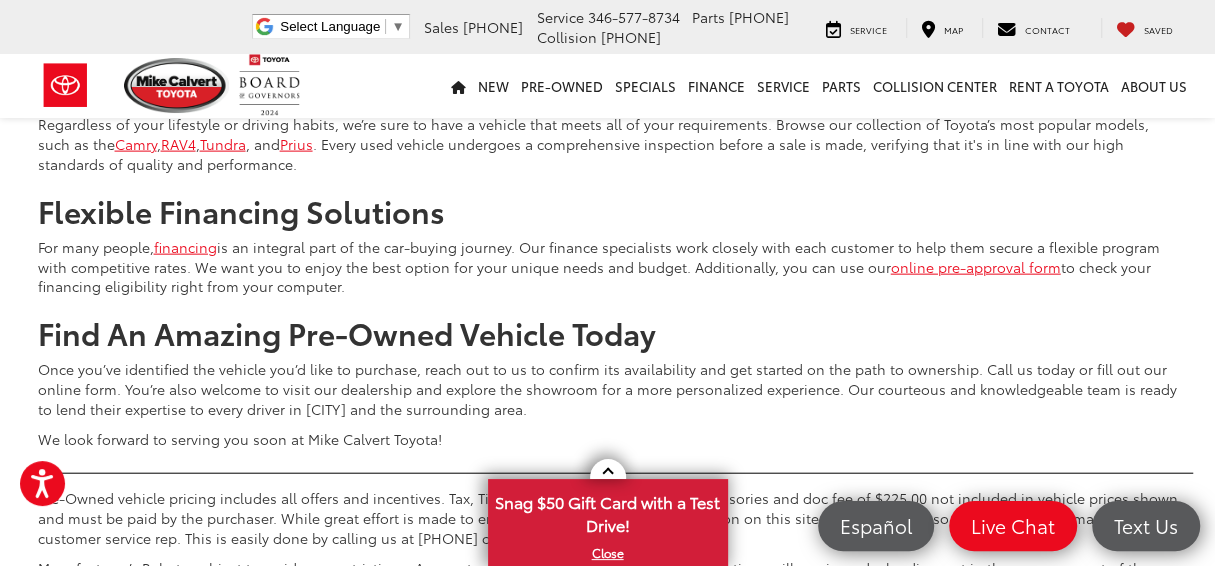 click on "2023  Ford Edge  SEL
Copy Link Share Print View Details VIN:  [VIN] Stock:  [STOCK] Model:  K4J 54,383 mi Ext. Int. Features Bluetooth® Remote Start 4WD/AWD Android Auto Apple CarPlay Heated Seats Disclaimer More Details Comments Dealer Comments Mike Calvert Toyota has been here in [CITY] for 35 years. Family owned and operated we have again been Nationally Recognized for outstanding Customer Service, Sales and Service. From the moment you contact us, you'll know our commitment to Customer Service is second to none. We strive to make your experience with Mike Calvert Toyota a good one - for the life of your vehicle. Whether you need to Purchase, Finance, or Service a New or Pre-Owned car, you've come to the right place. It will be a pleasure to serve you. CARFAX One-Owner. More...
$23,491
Today's Price:
Less" at bounding box center (787, -3267) 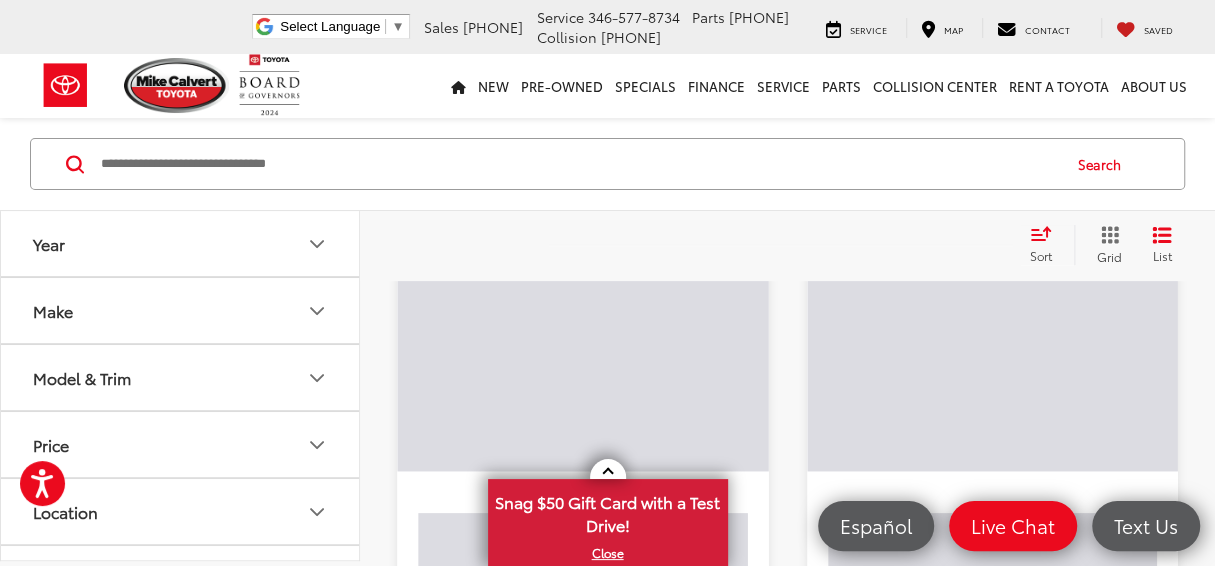 scroll, scrollTop: 129, scrollLeft: 0, axis: vertical 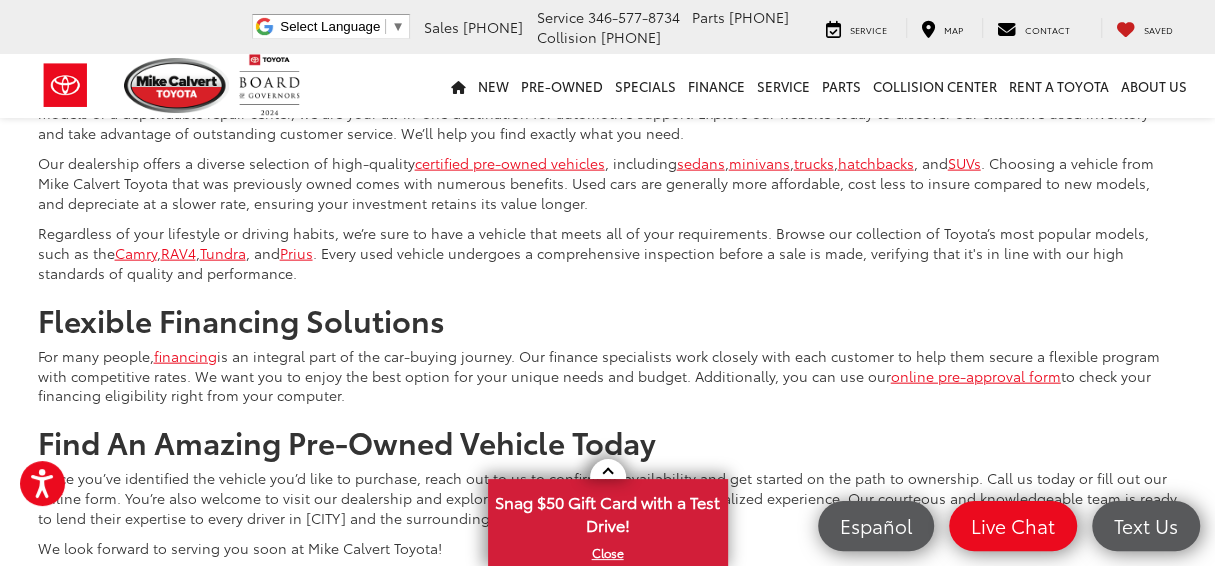click at bounding box center (780, 9) 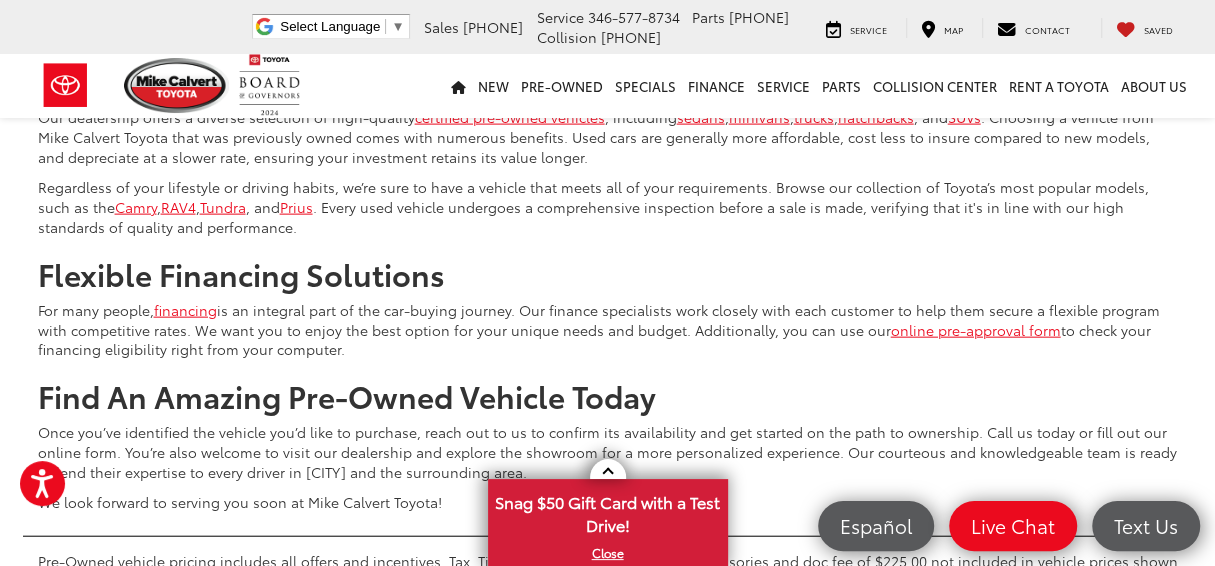 scroll, scrollTop: 6933, scrollLeft: 0, axis: vertical 